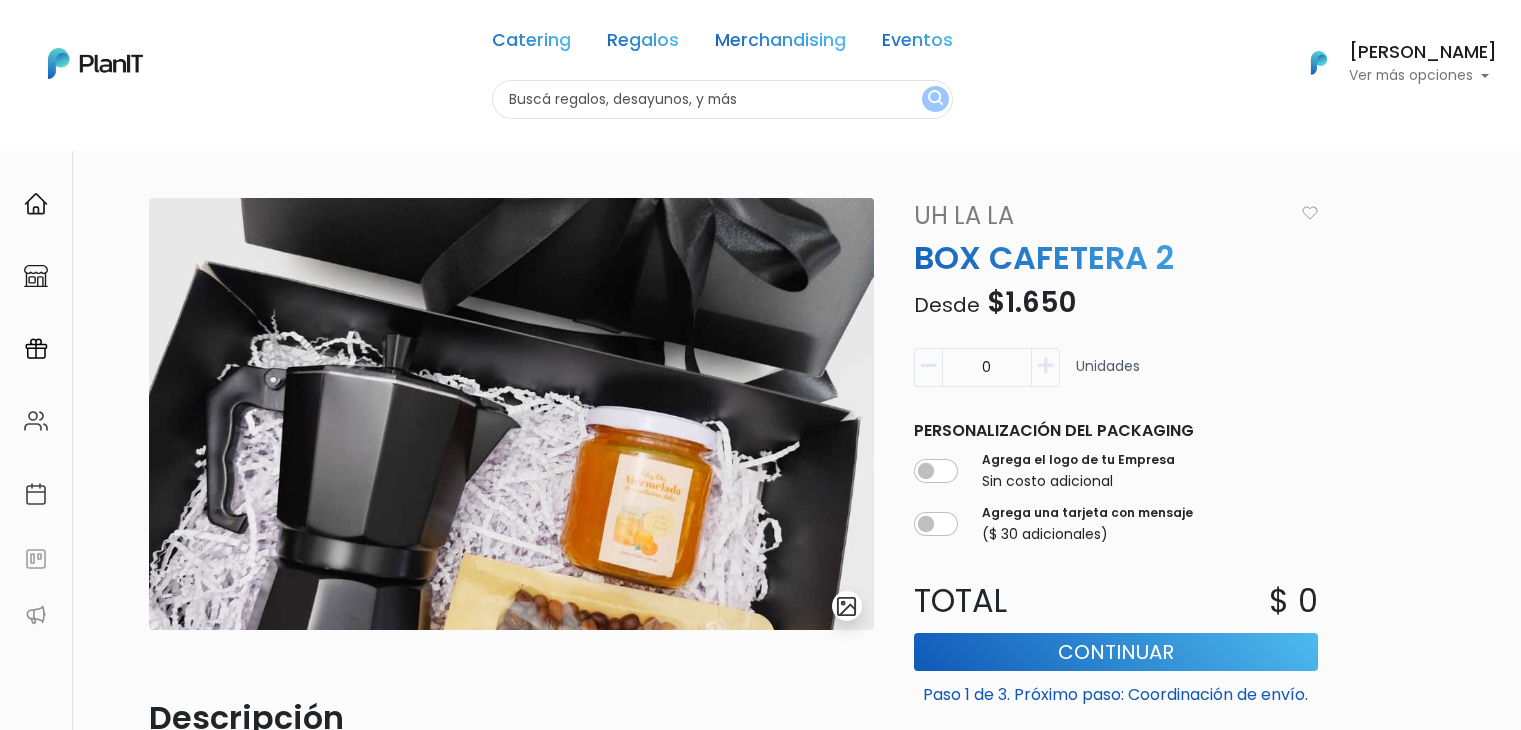 scroll, scrollTop: 0, scrollLeft: 0, axis: both 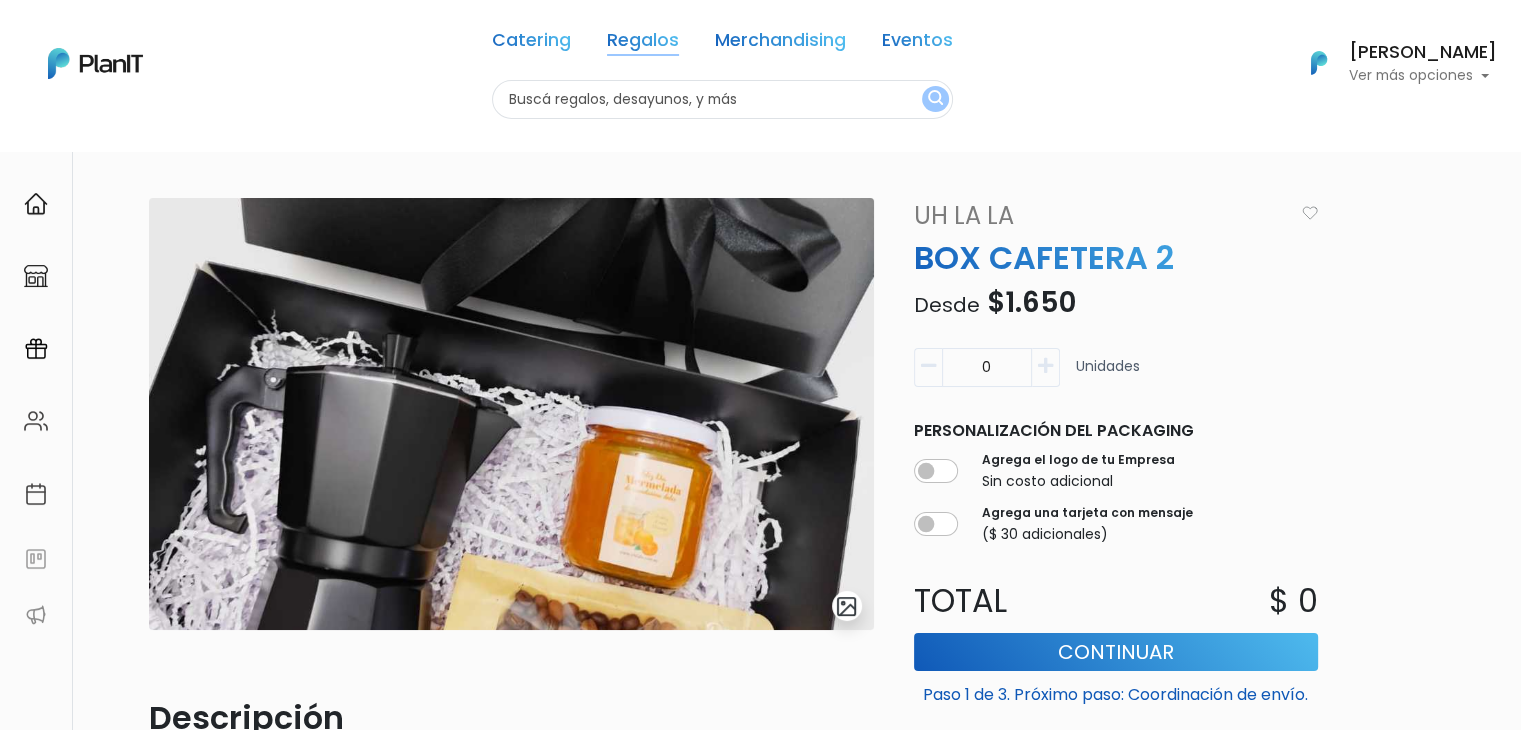 click on "Regalos" at bounding box center (643, 44) 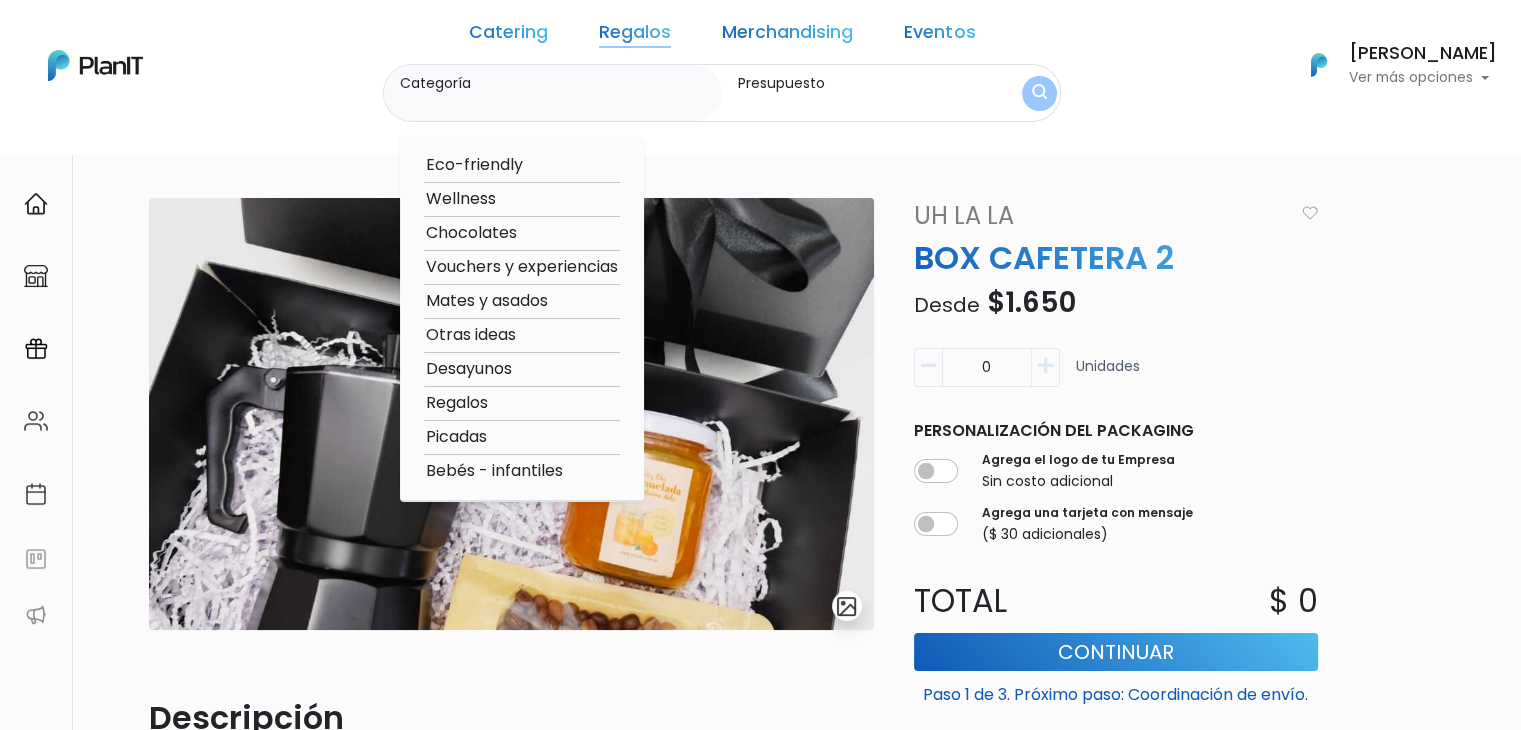 click on "Mates y asados" at bounding box center (522, 301) 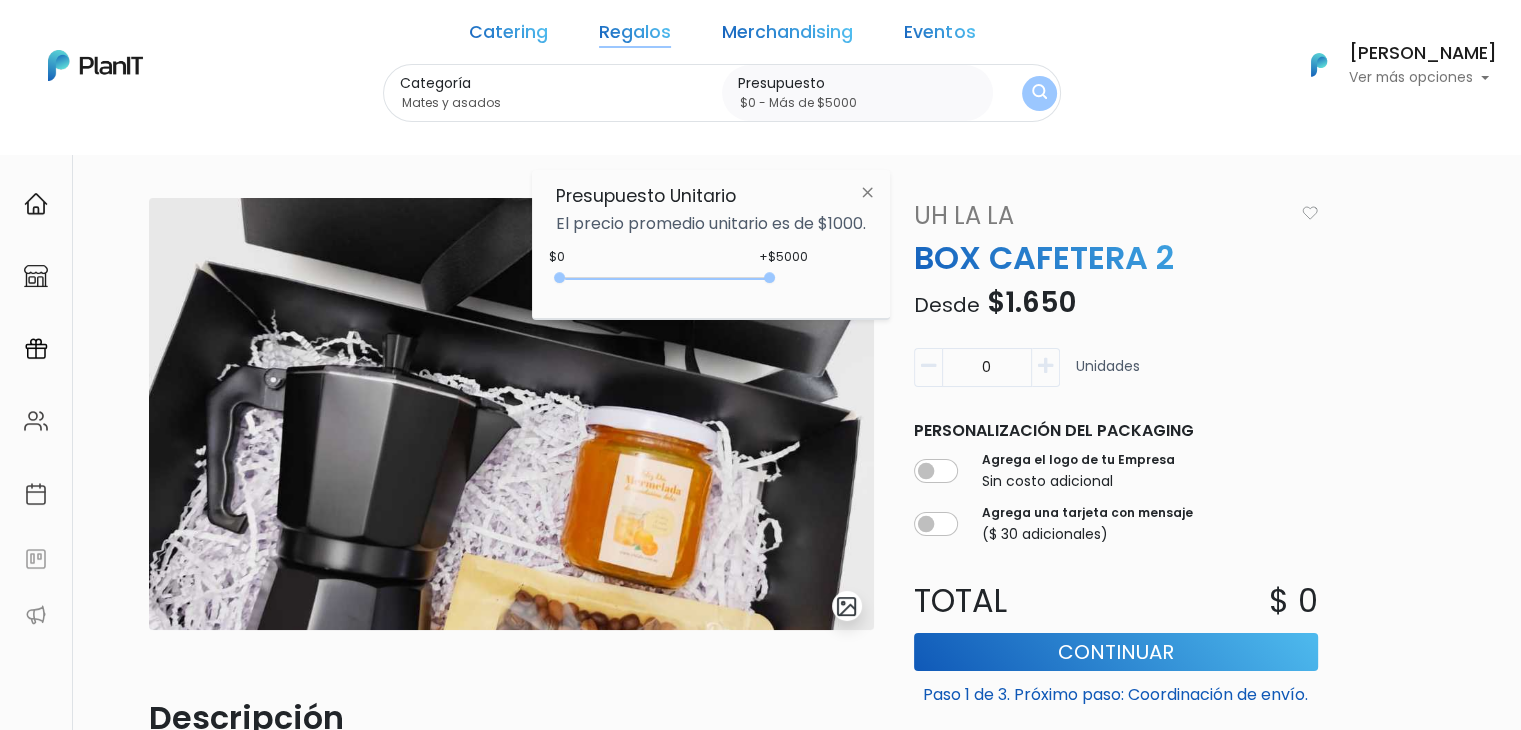 type on "$0 - Más de $5000" 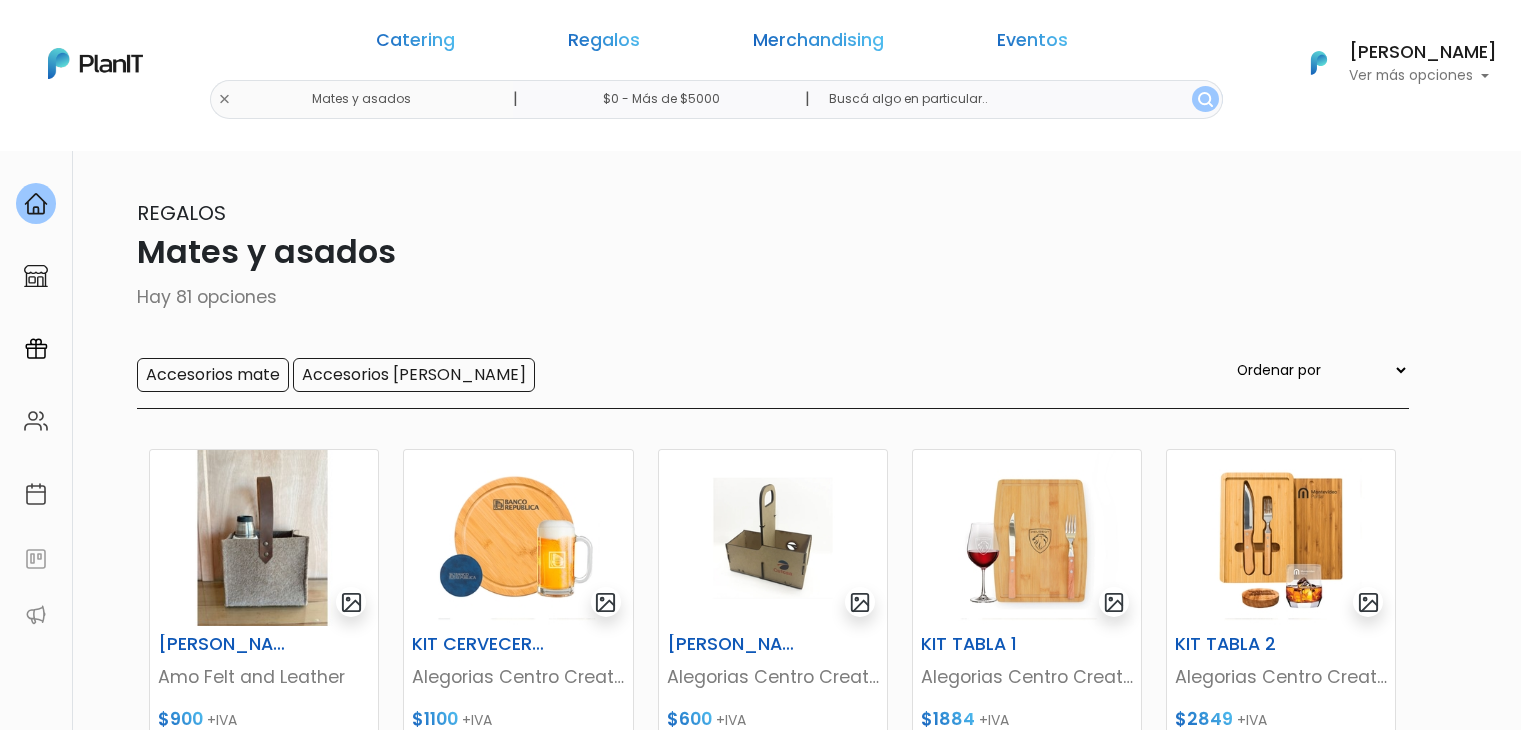 scroll, scrollTop: 0, scrollLeft: 0, axis: both 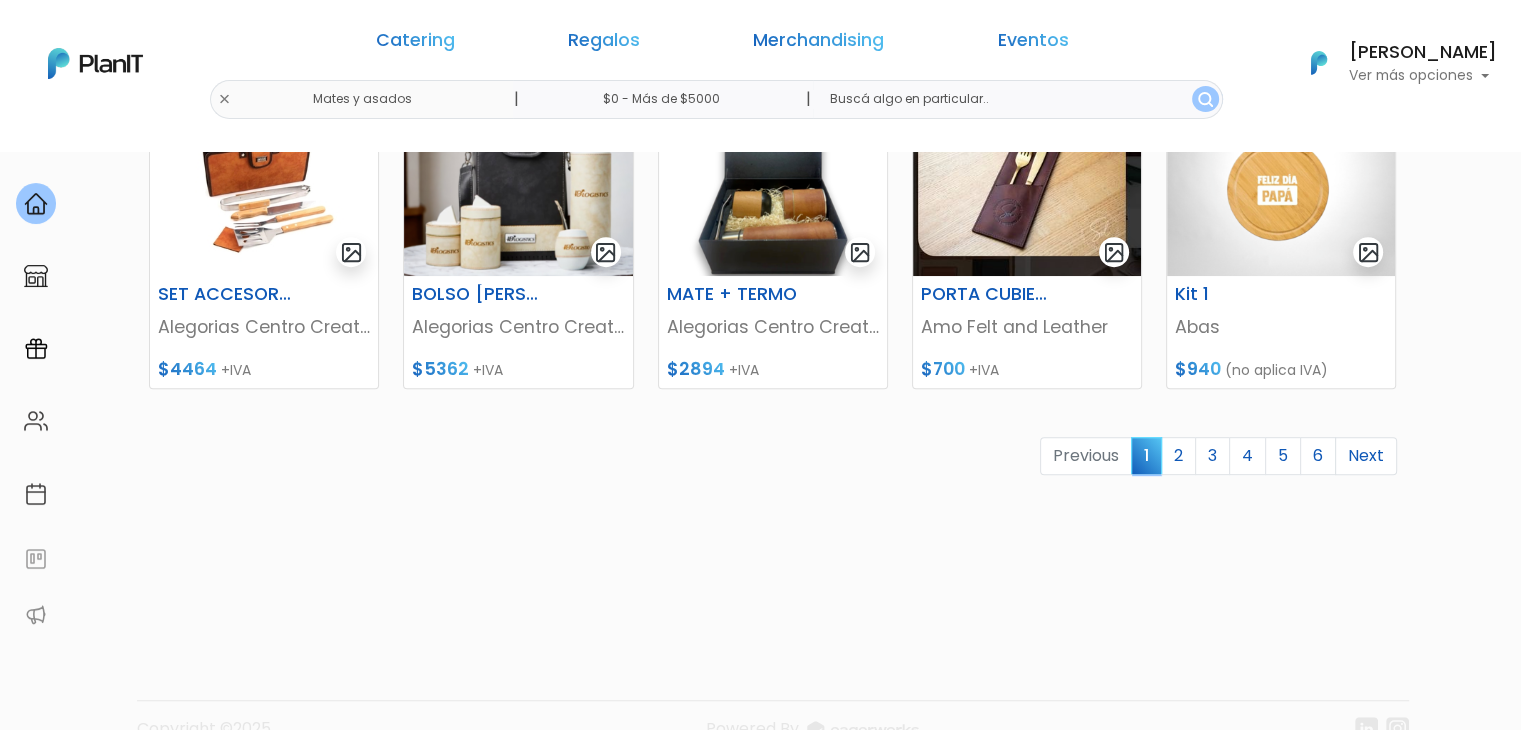click on "keyboard_arrow_down" at bounding box center (1446, 1917) 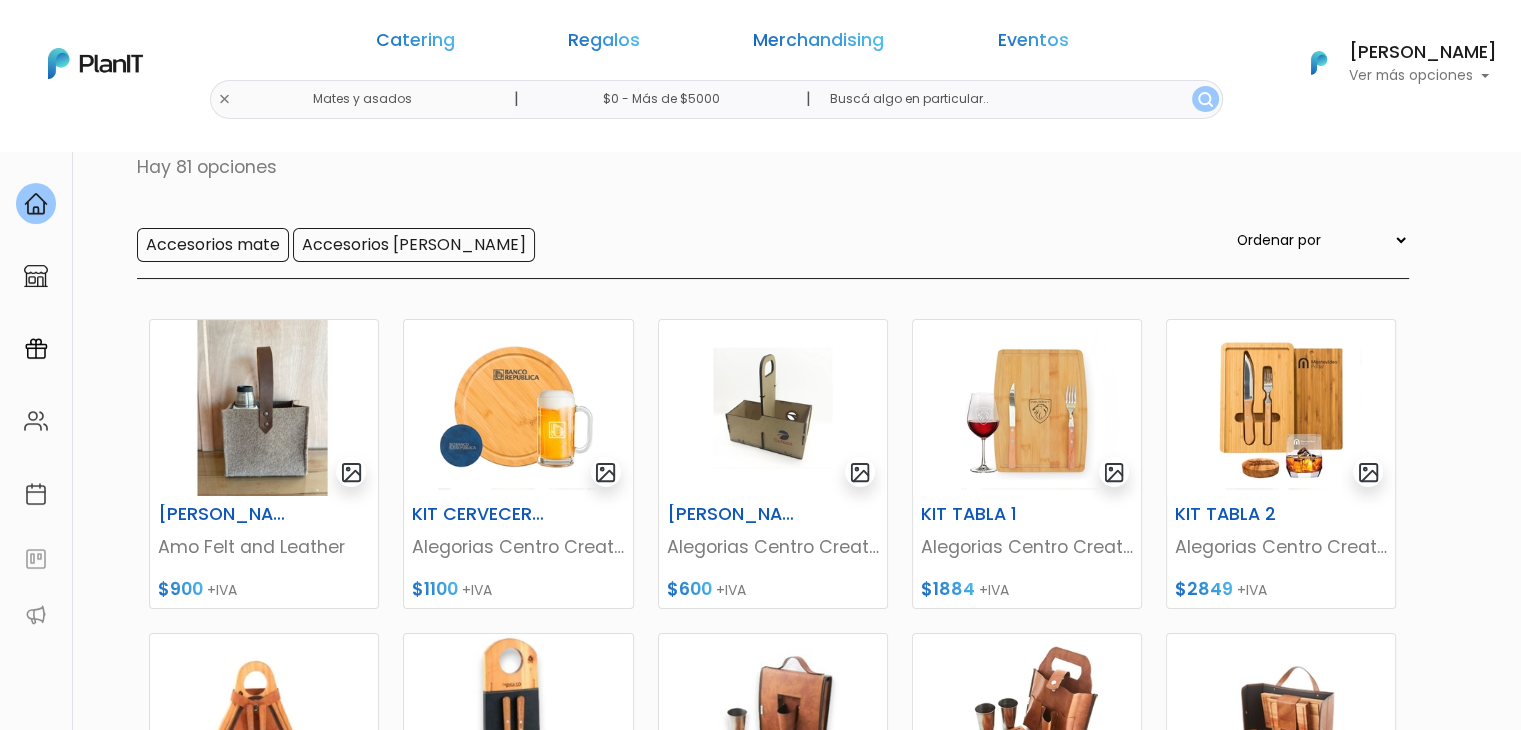 scroll, scrollTop: 65, scrollLeft: 0, axis: vertical 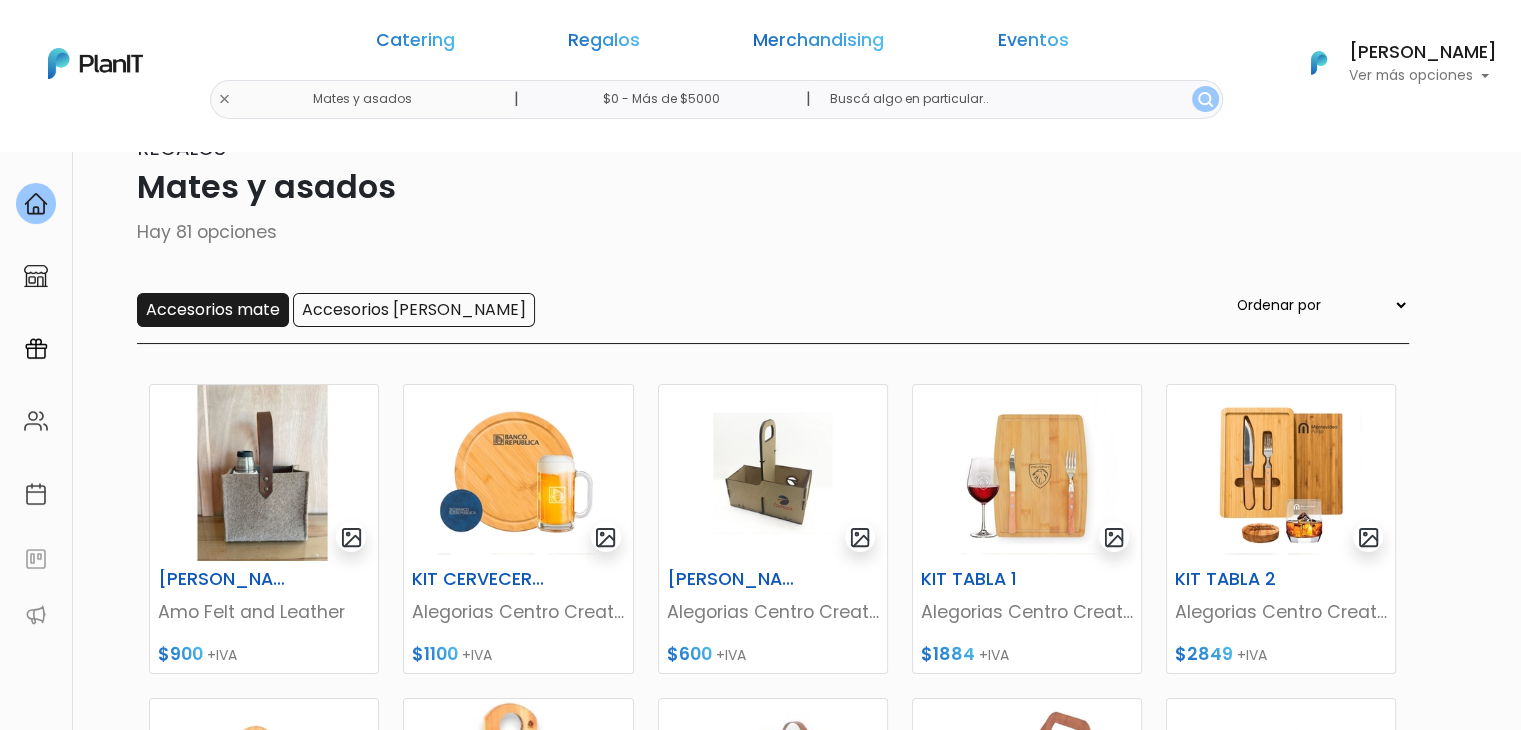 click on "Accesorios mate" at bounding box center (213, 310) 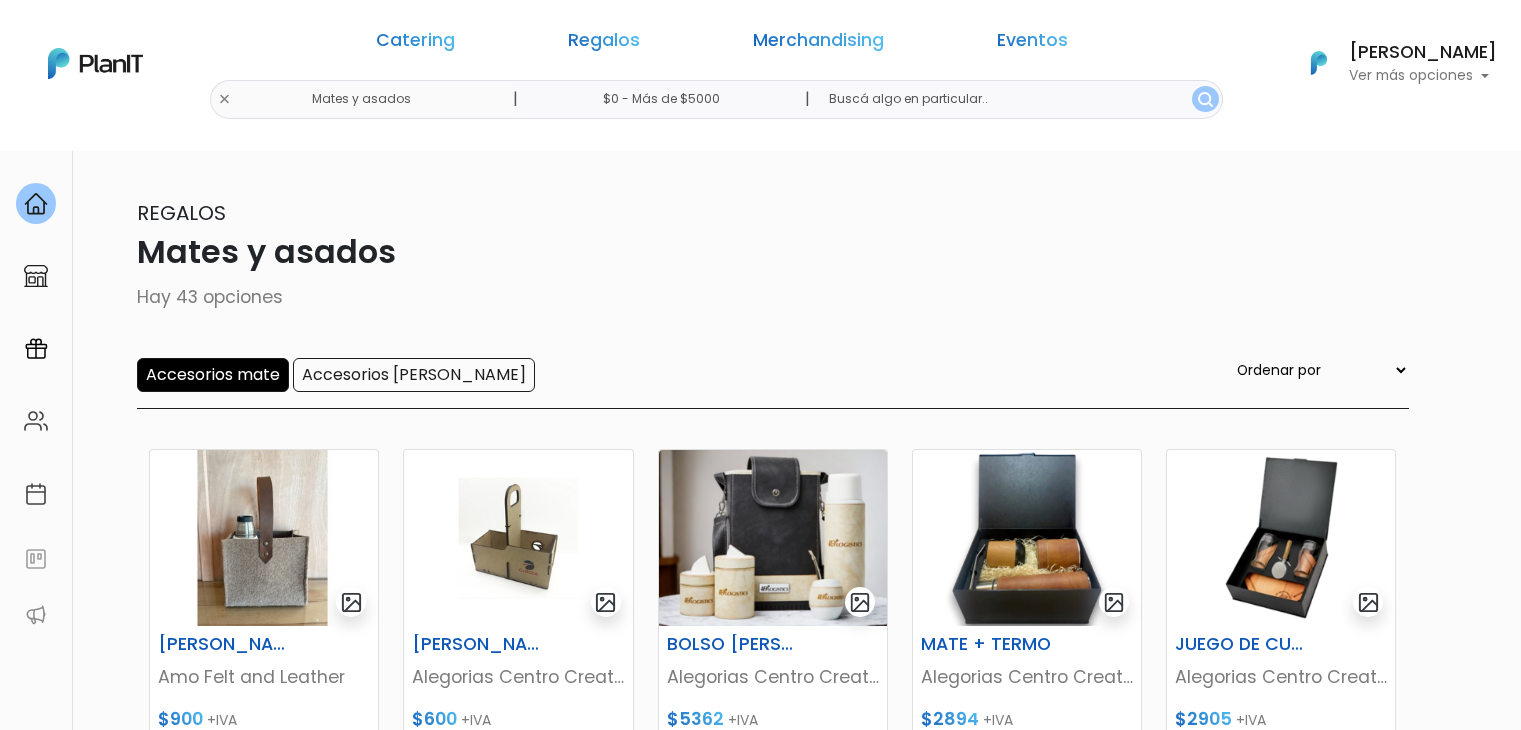 scroll, scrollTop: 0, scrollLeft: 0, axis: both 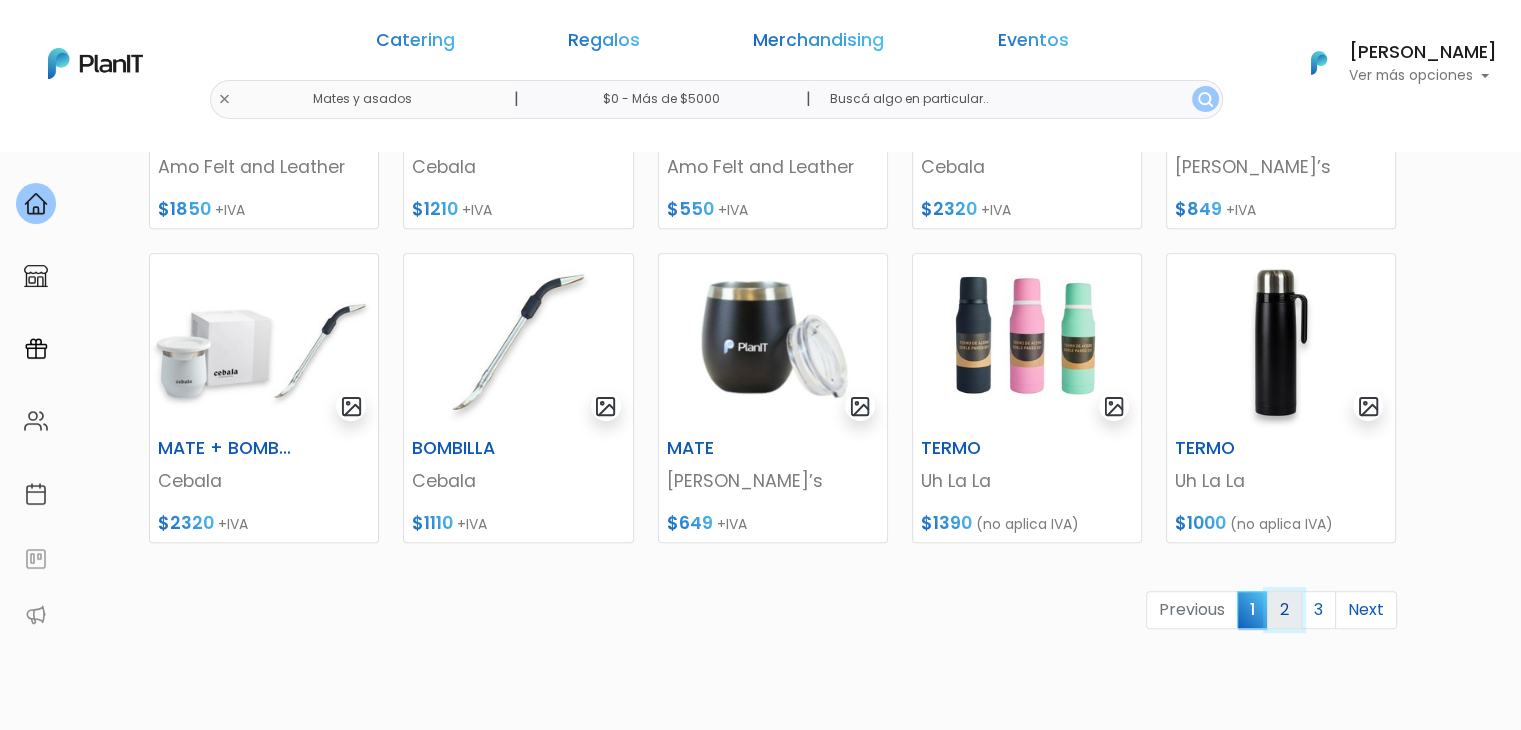 click on "2" at bounding box center [1284, 610] 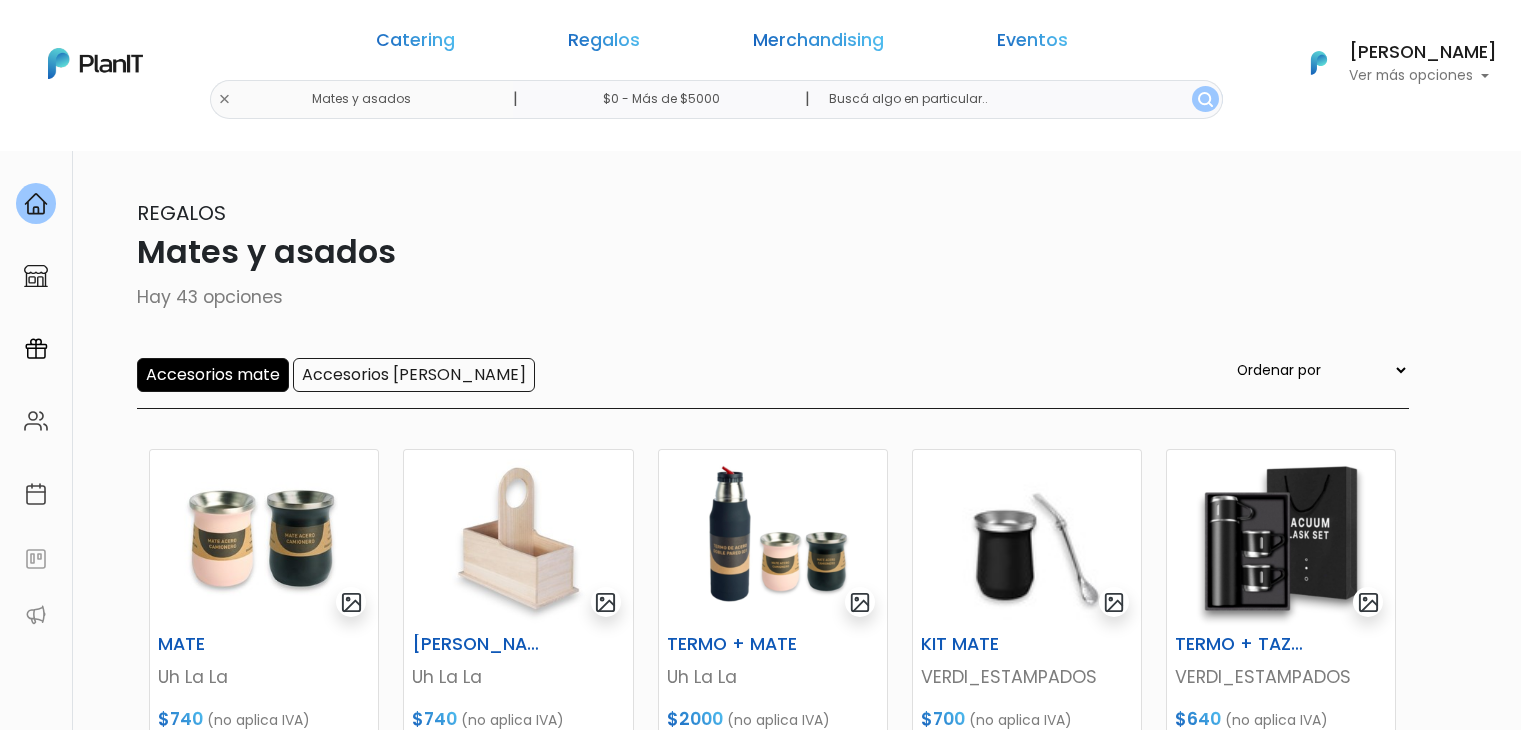 scroll, scrollTop: 0, scrollLeft: 0, axis: both 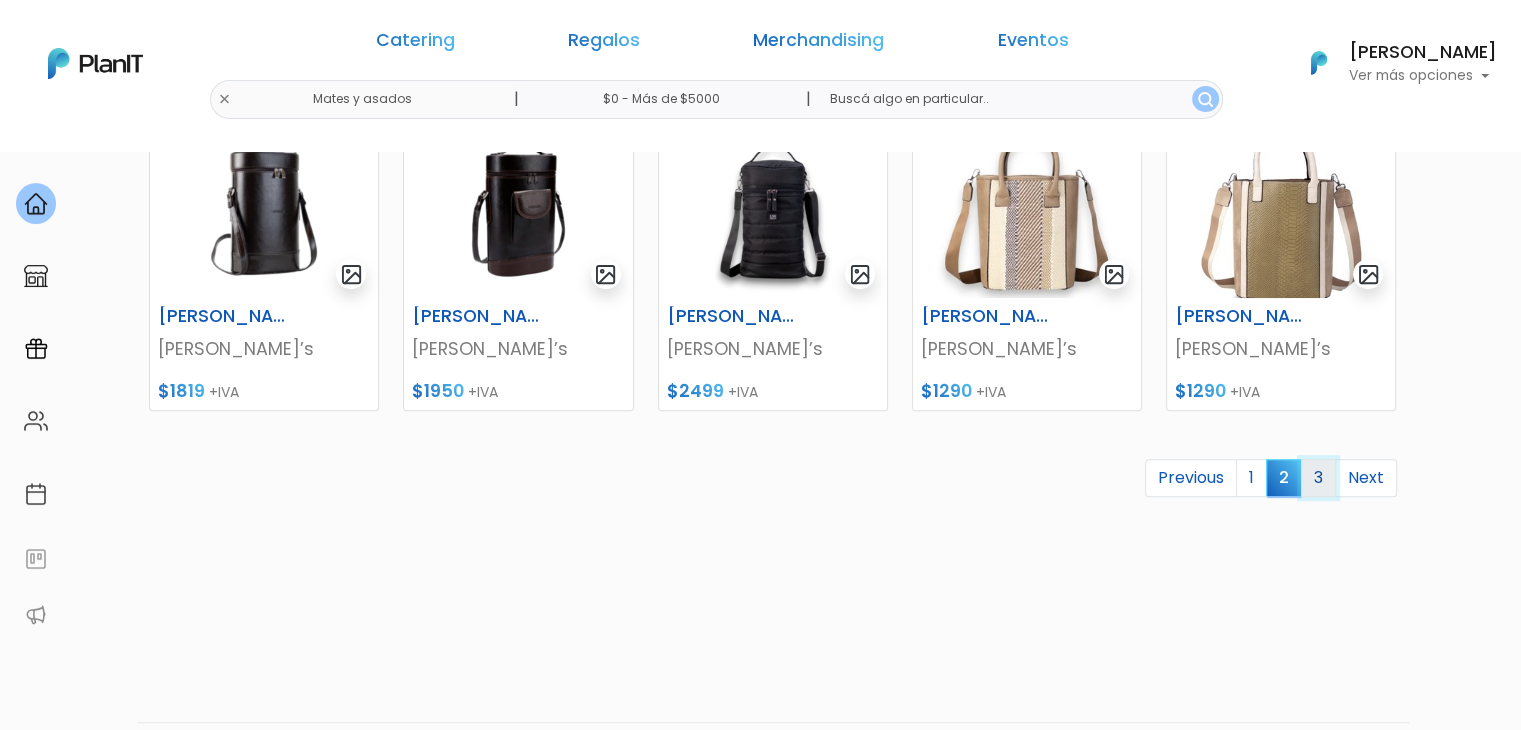 click on "3" at bounding box center [1318, 478] 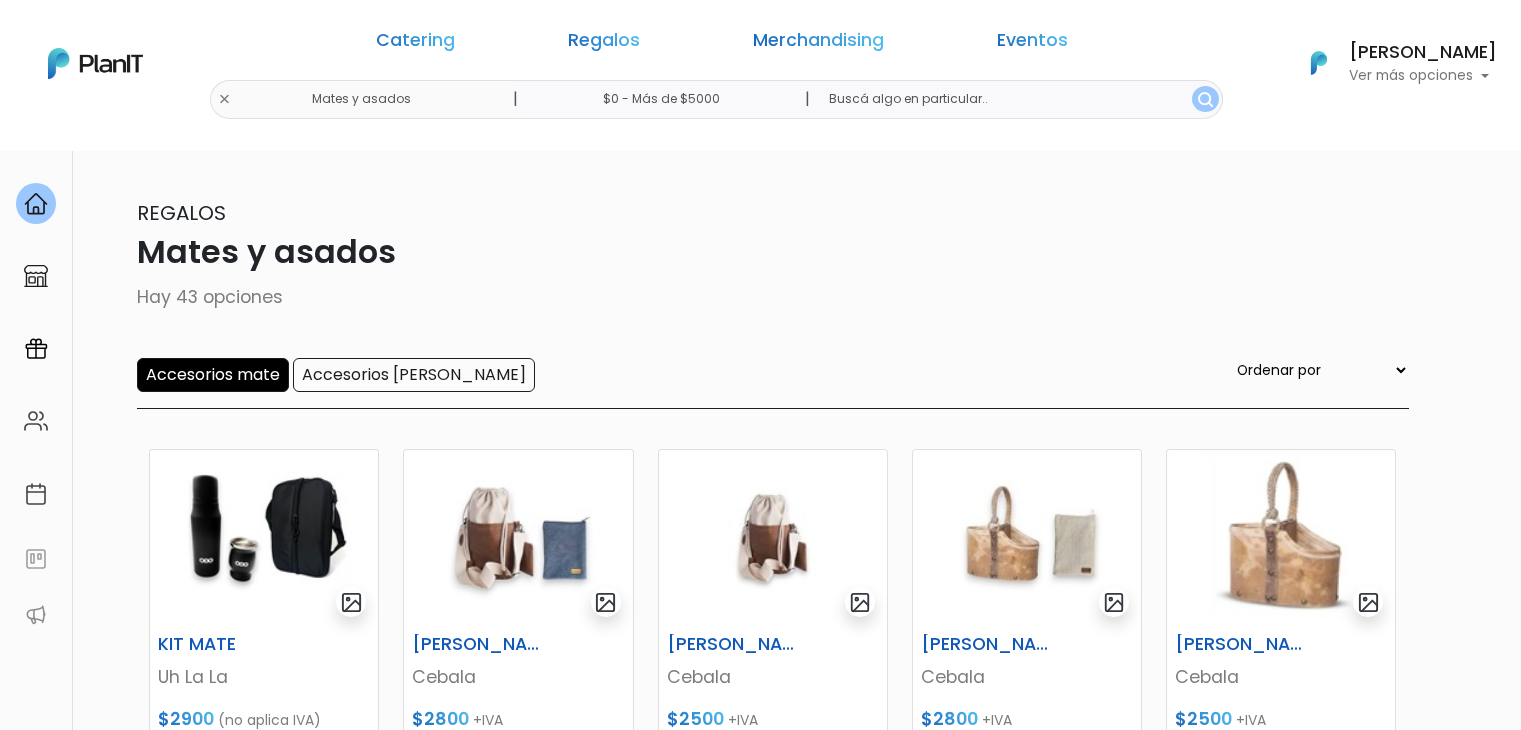 scroll, scrollTop: 0, scrollLeft: 0, axis: both 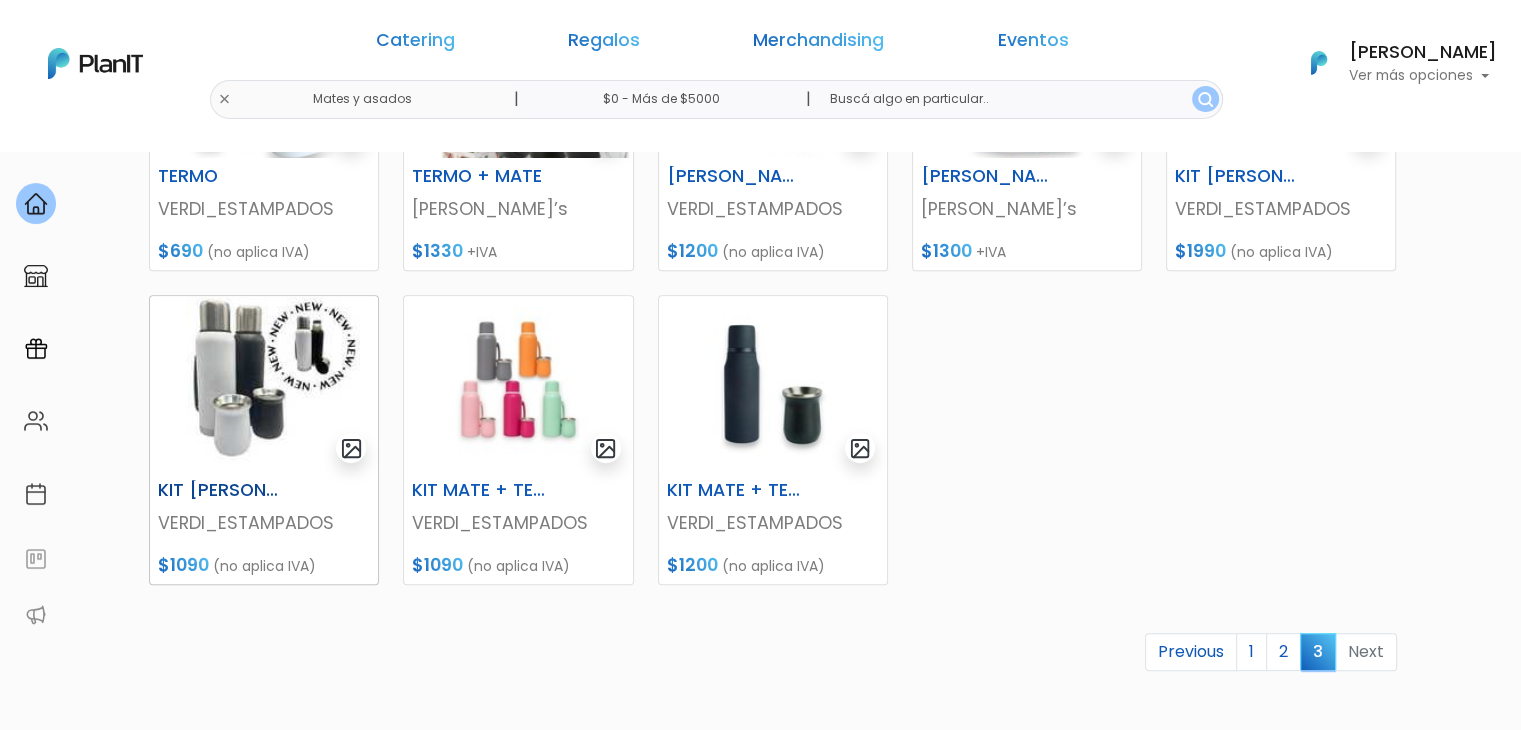 click at bounding box center [264, 384] 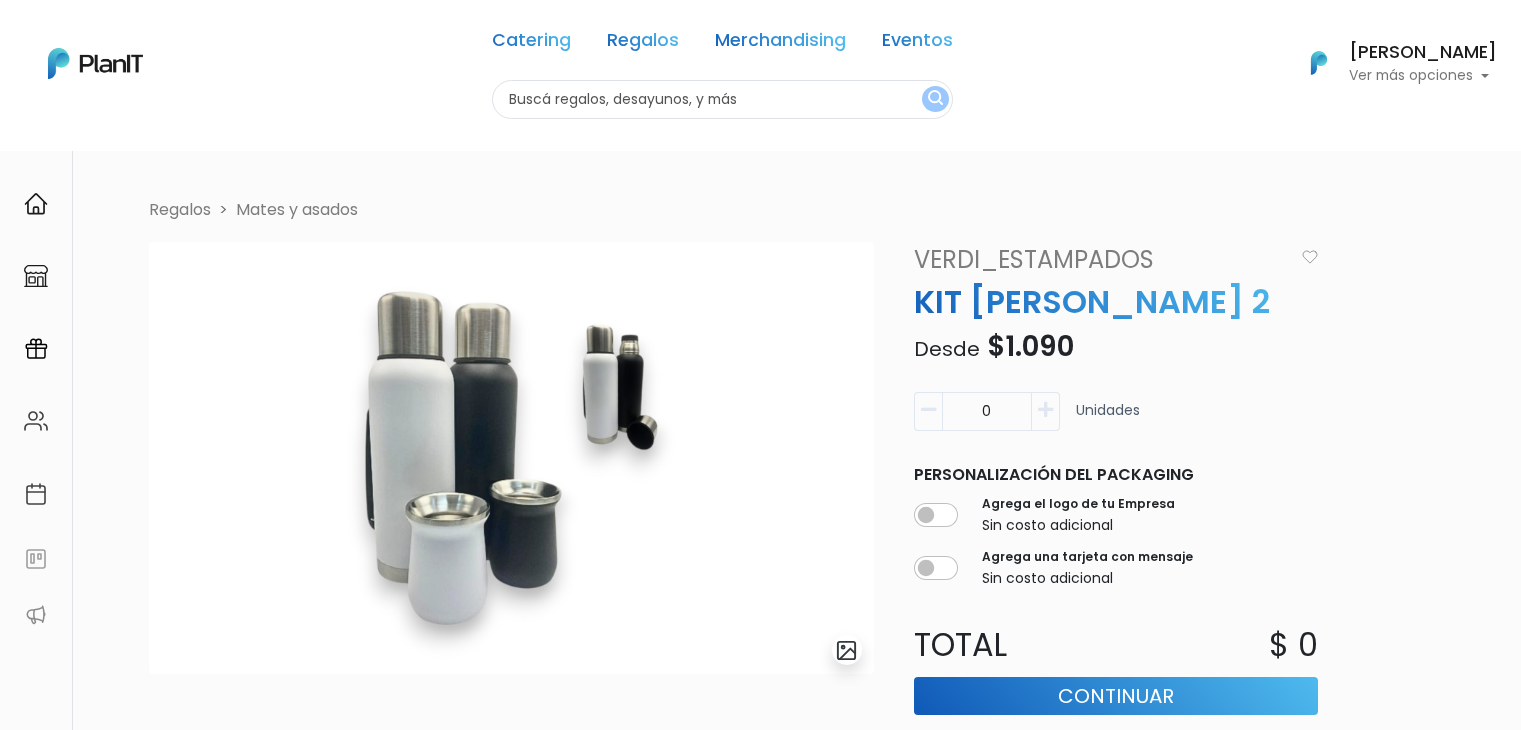 scroll, scrollTop: 0, scrollLeft: 0, axis: both 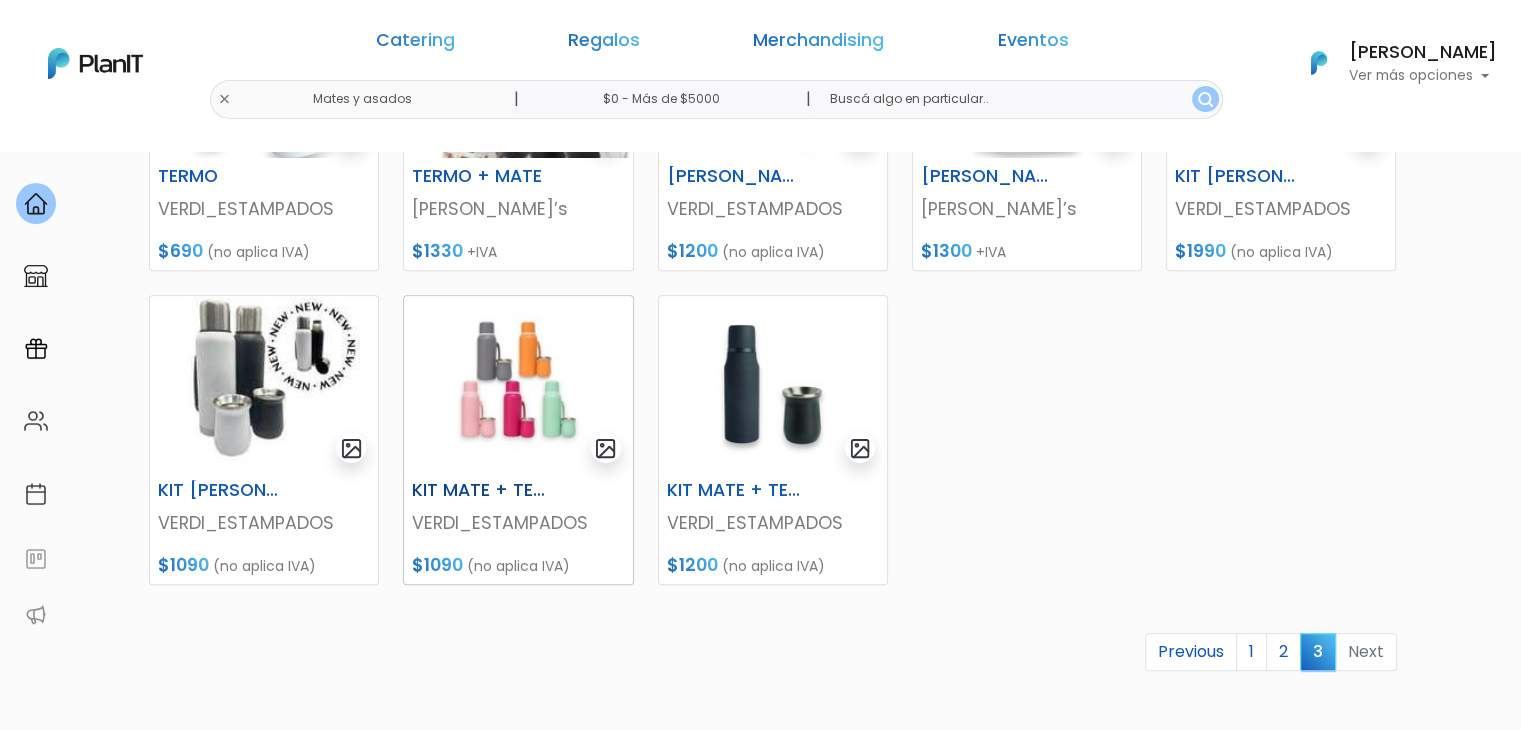 click at bounding box center [518, 384] 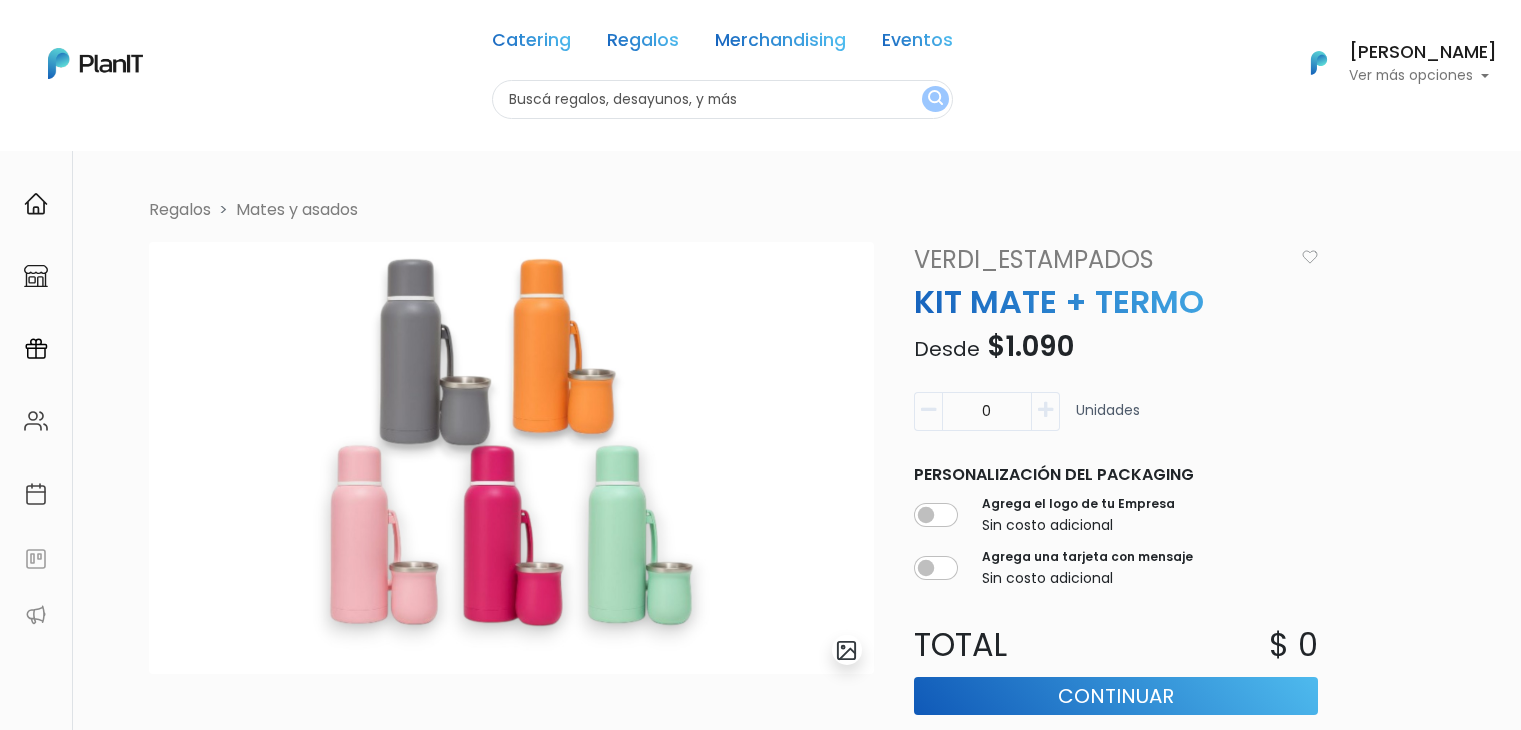 scroll, scrollTop: 0, scrollLeft: 0, axis: both 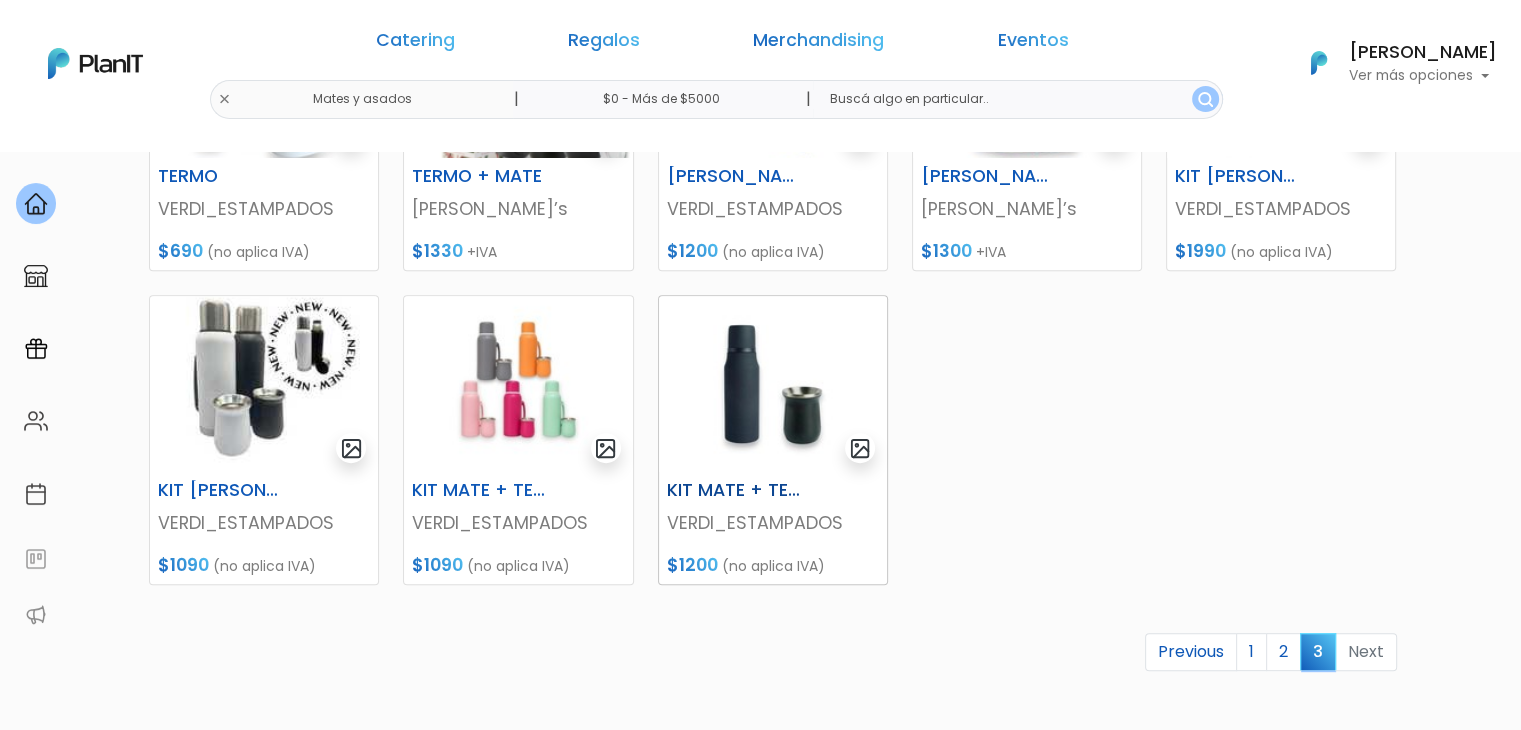 click at bounding box center (773, 384) 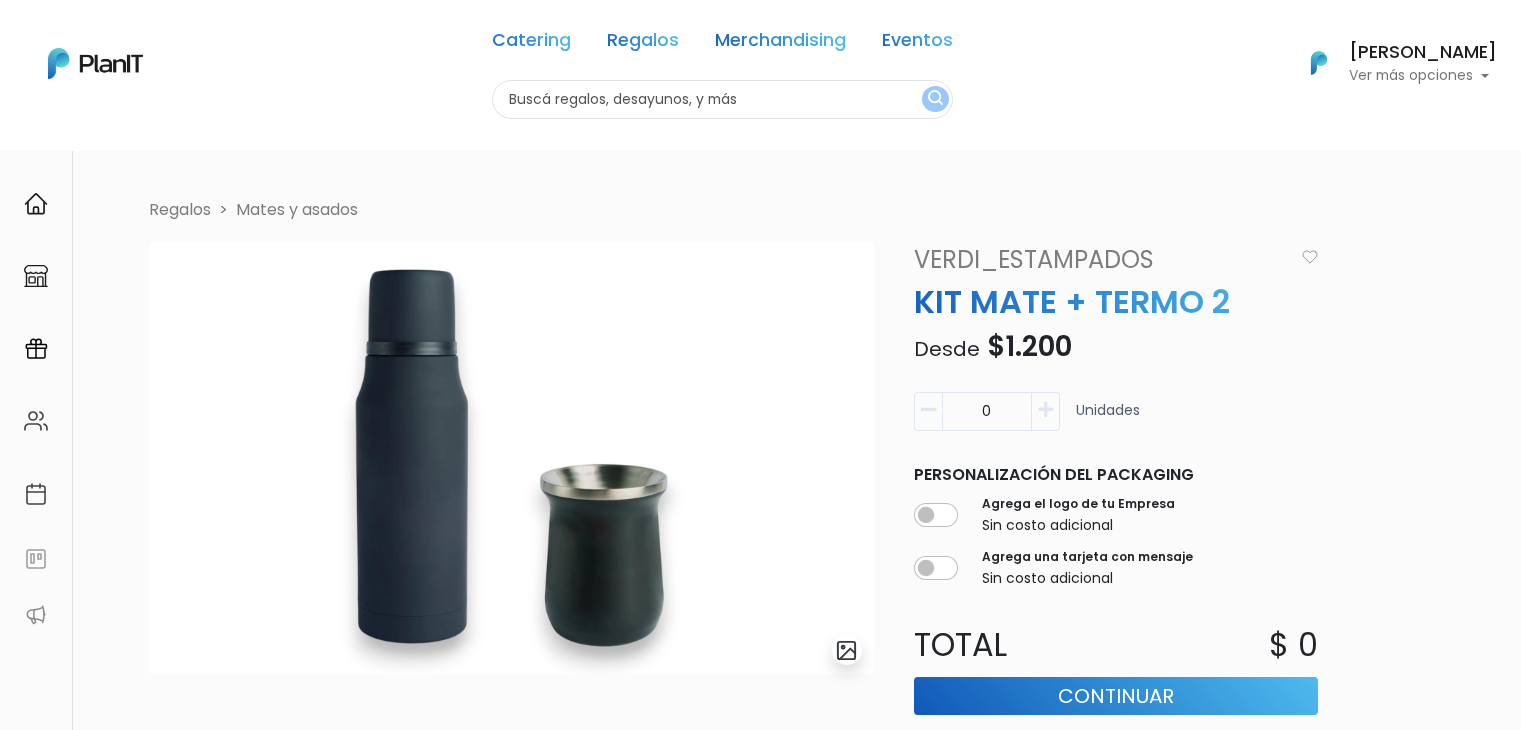 scroll, scrollTop: 0, scrollLeft: 0, axis: both 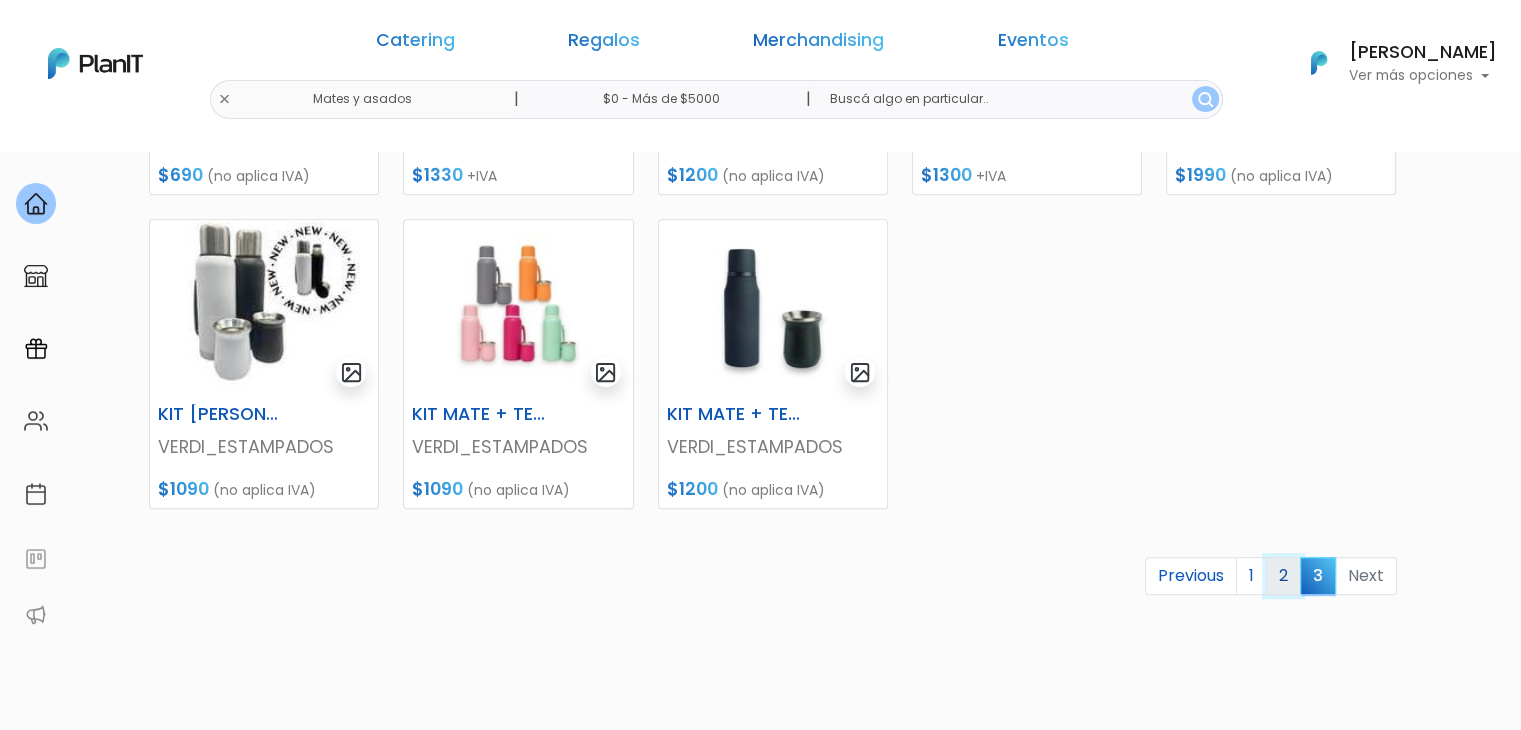 click on "2" at bounding box center [1283, 576] 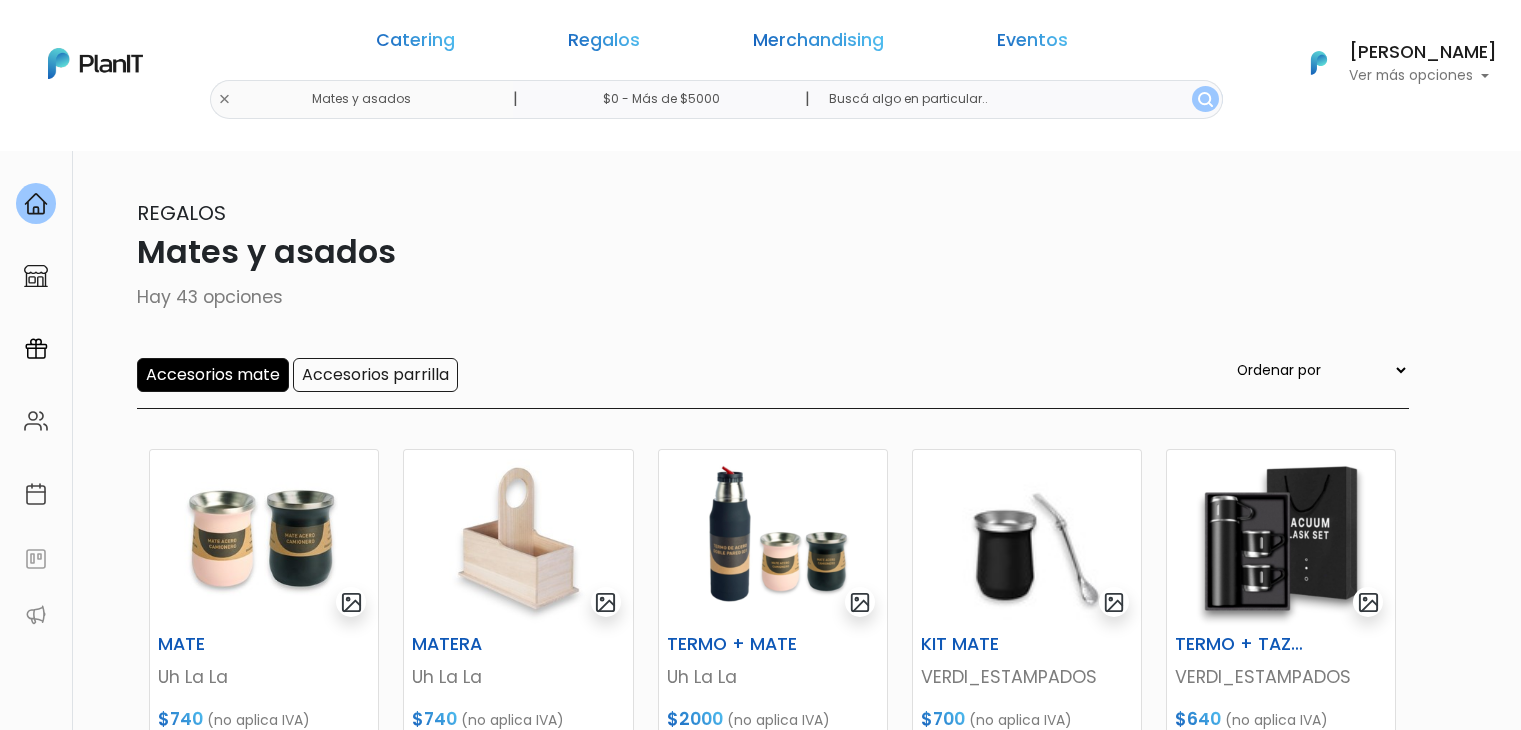 scroll, scrollTop: 0, scrollLeft: 0, axis: both 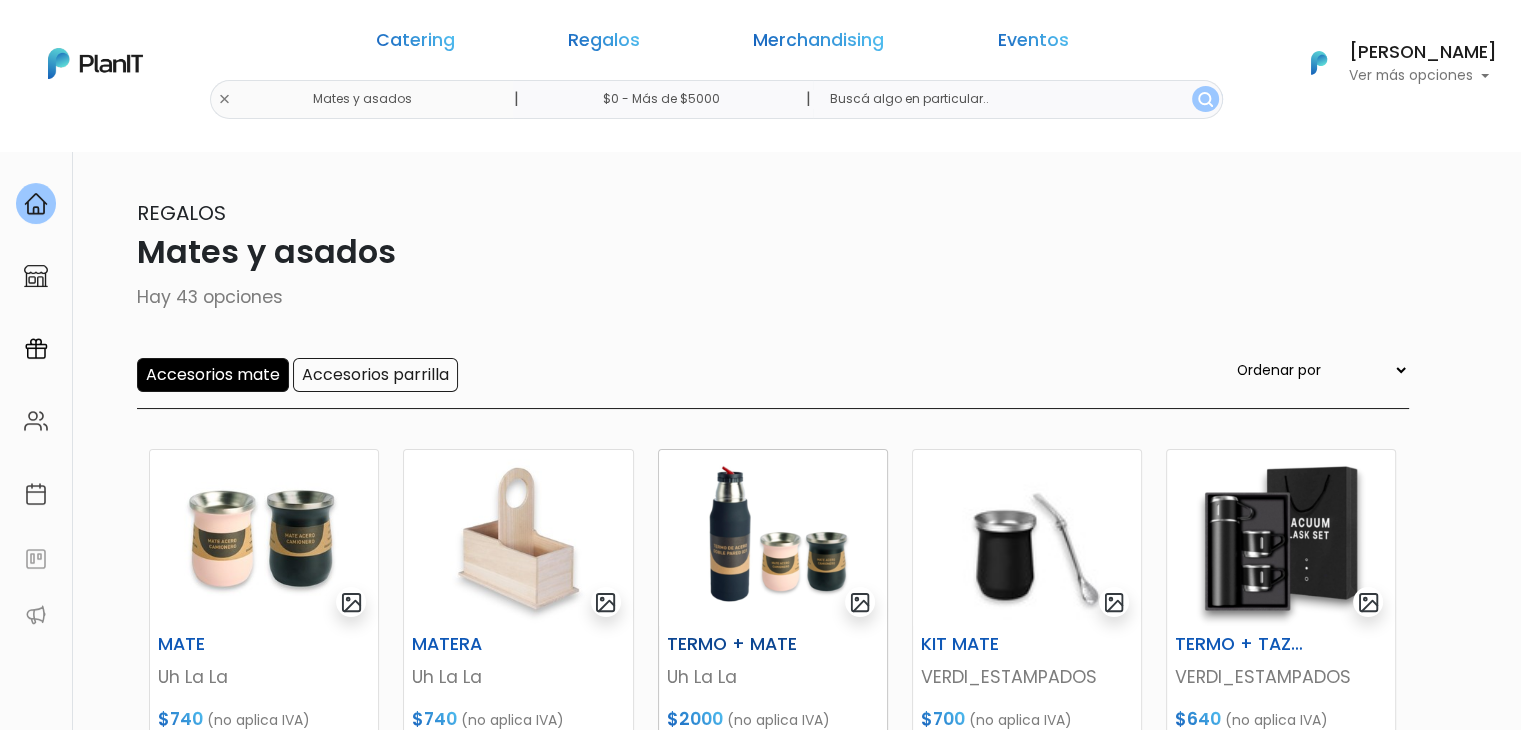 click on "TERMO + MATE
Uh La La
$2000
(no aplica IVA)" at bounding box center (773, 682) 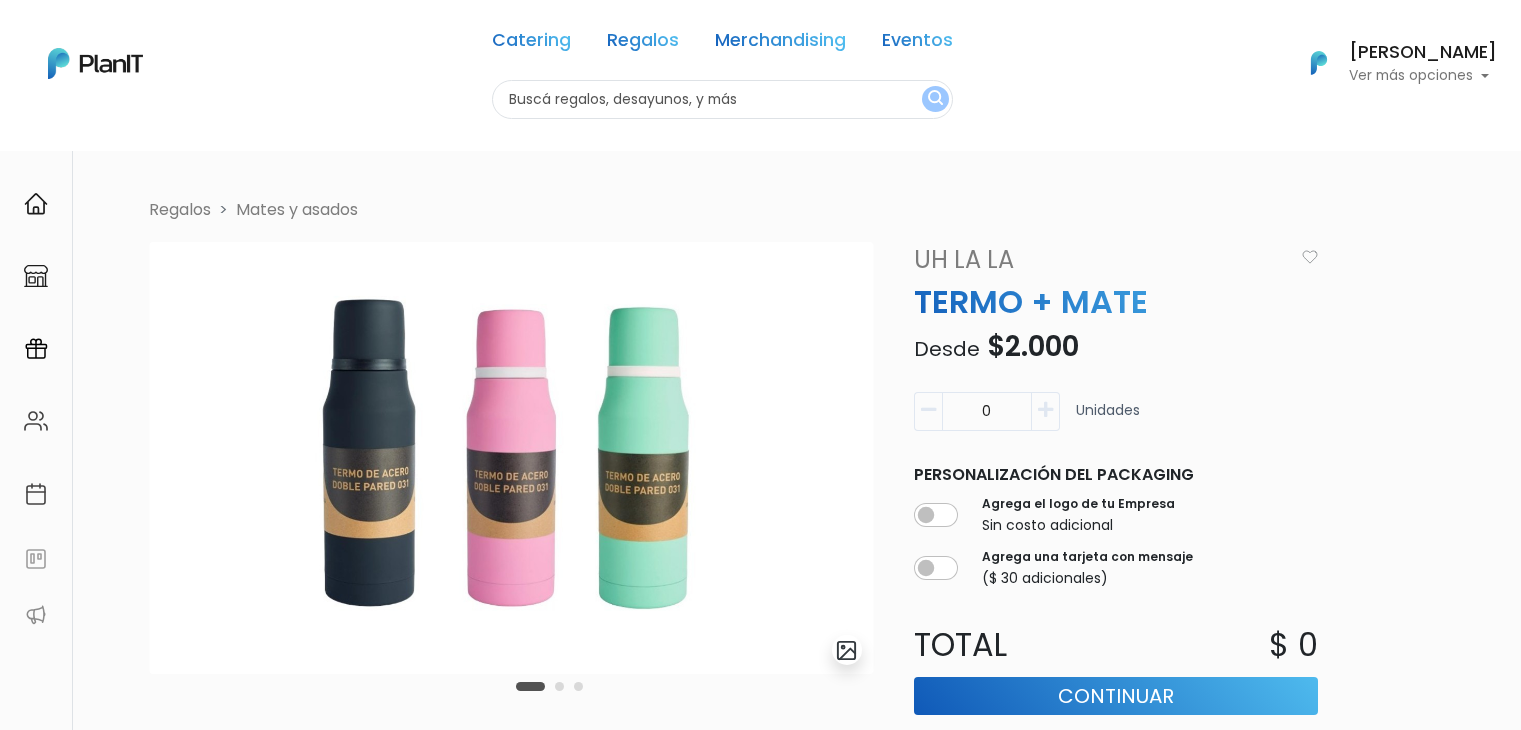 scroll, scrollTop: 0, scrollLeft: 0, axis: both 